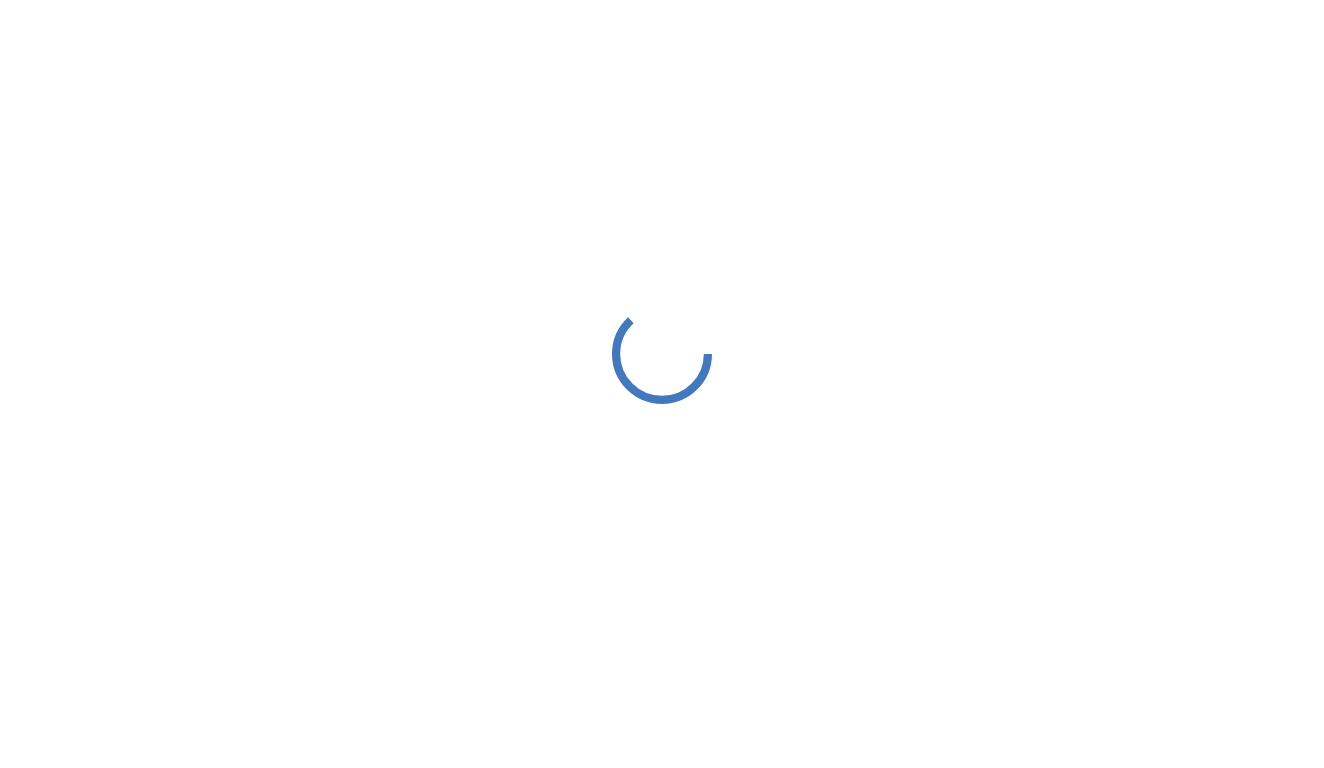 scroll, scrollTop: 0, scrollLeft: 0, axis: both 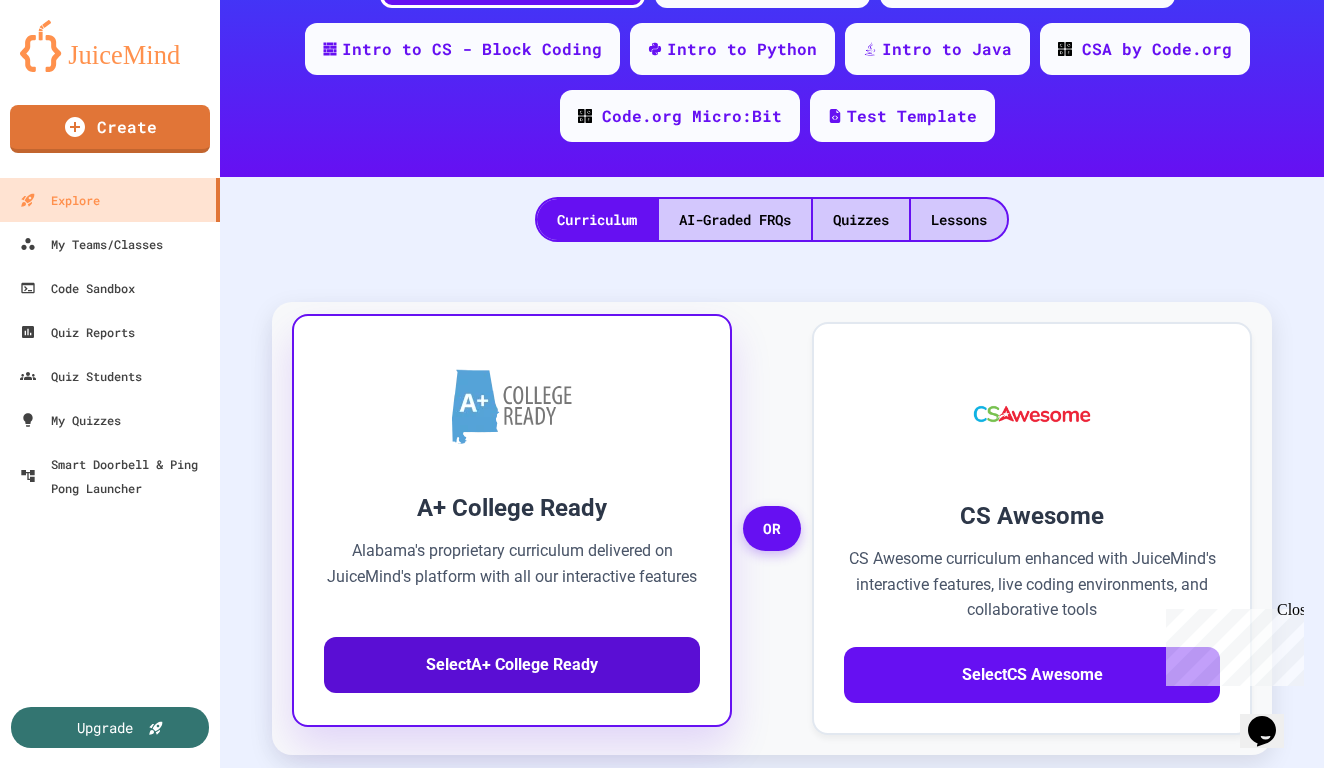 click on "Select  A+ College Ready" at bounding box center (512, 665) 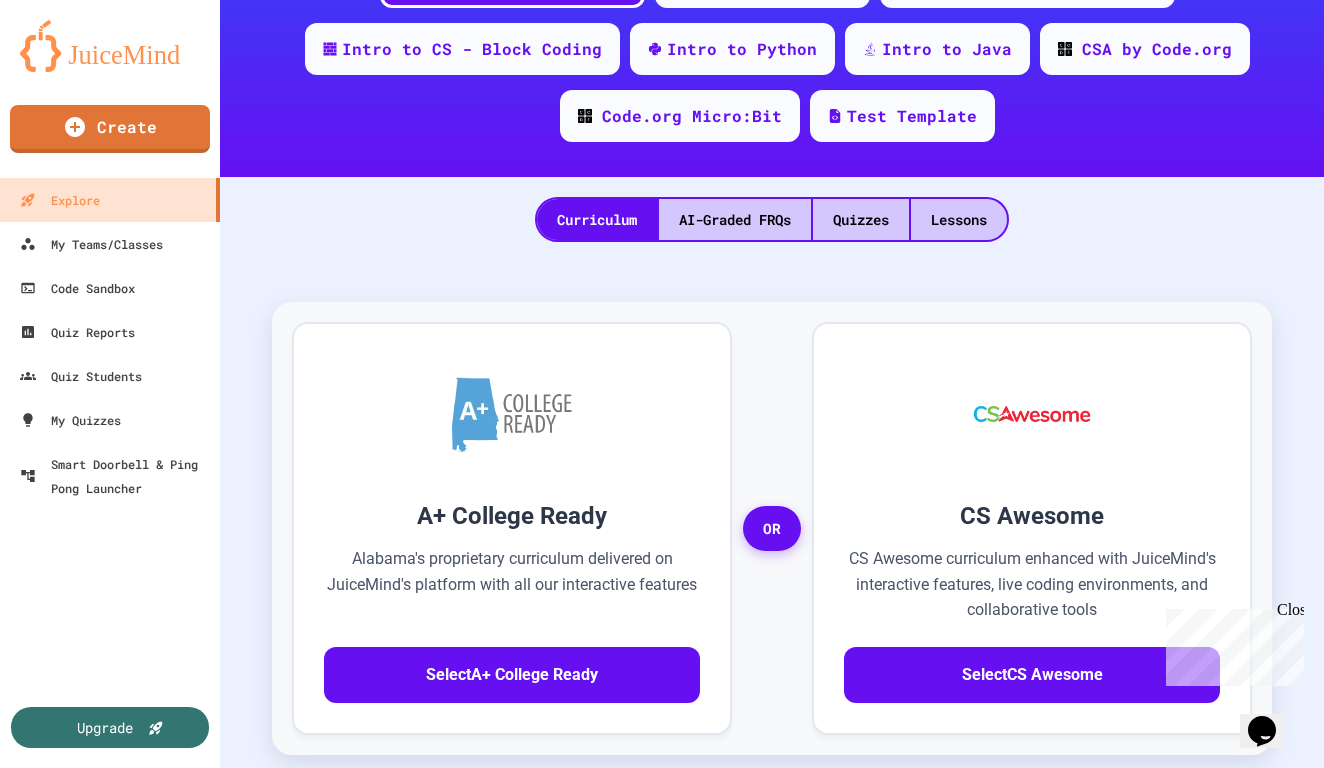 click 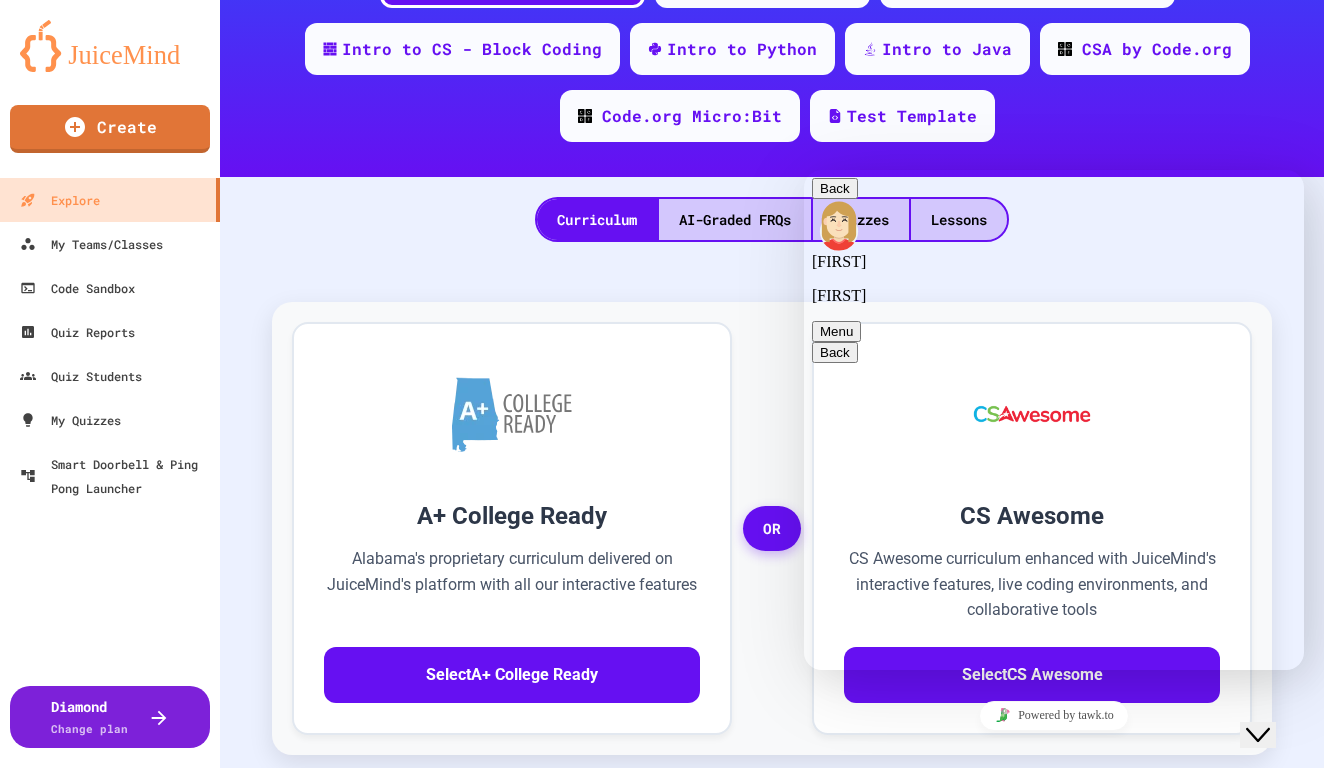 scroll, scrollTop: 0, scrollLeft: 0, axis: both 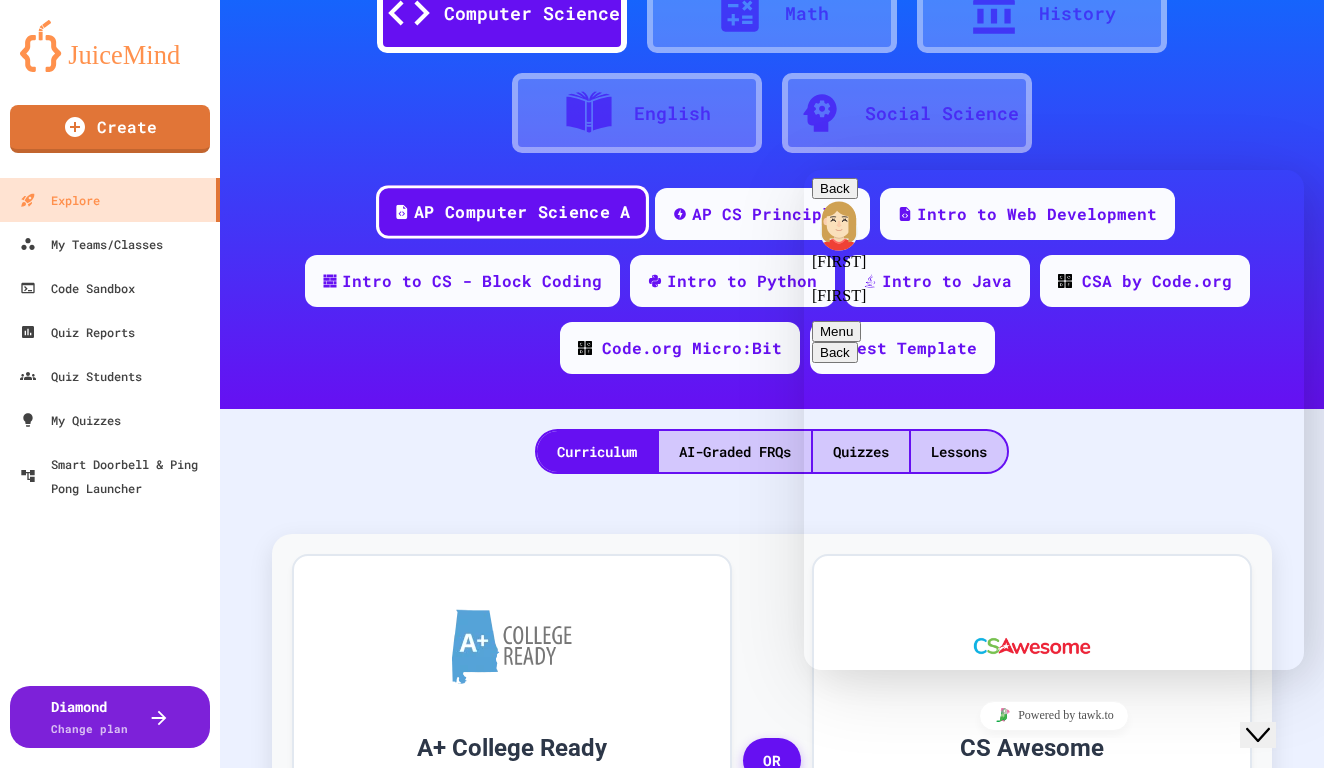 click on "AP Computer Science A" at bounding box center (522, 212) 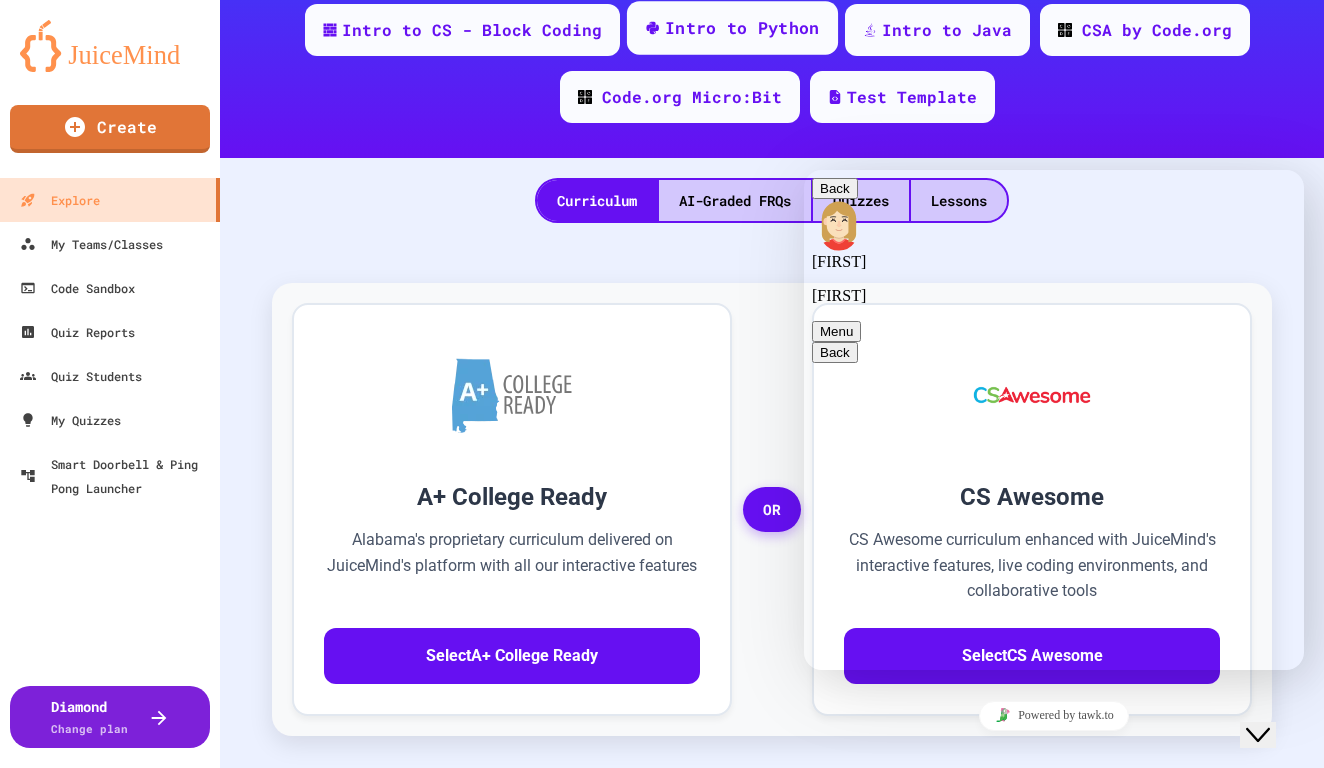 scroll, scrollTop: 368, scrollLeft: 0, axis: vertical 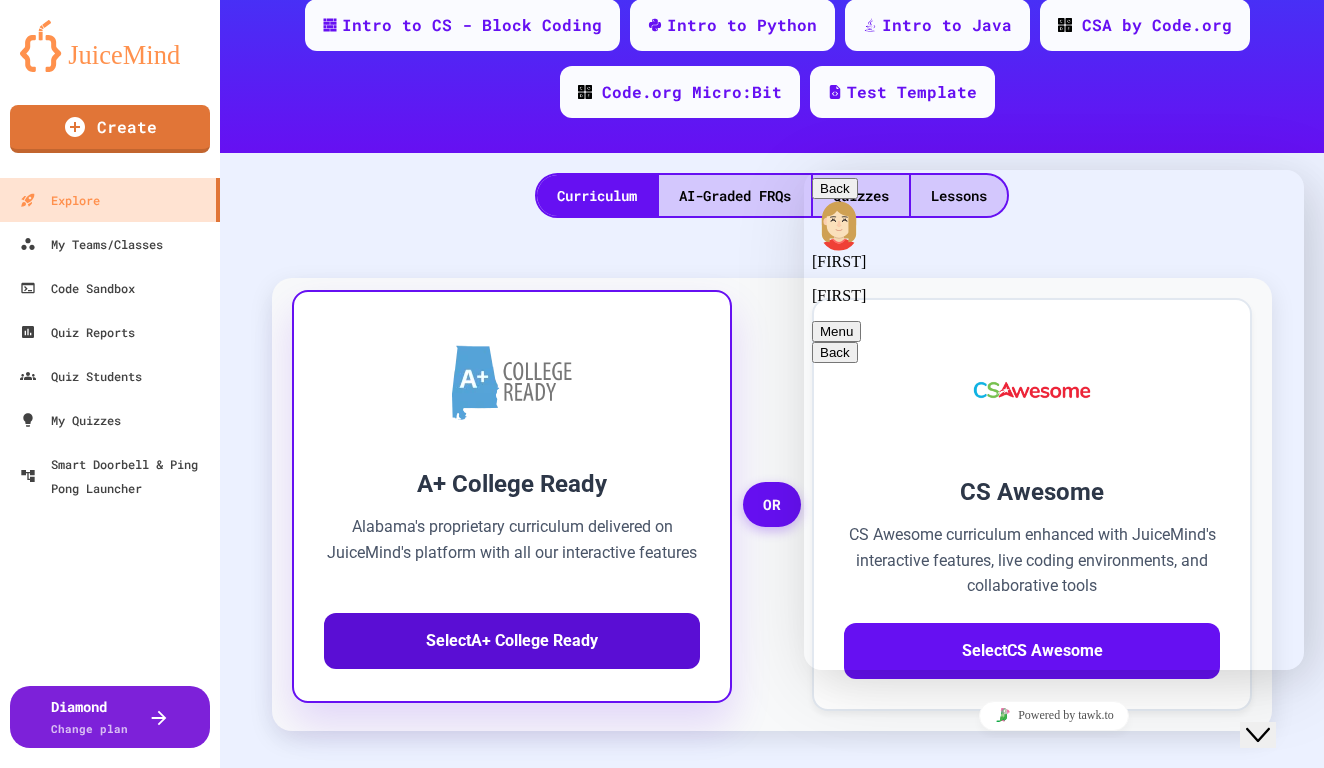 click on "Select  A+ College Ready" at bounding box center [512, 641] 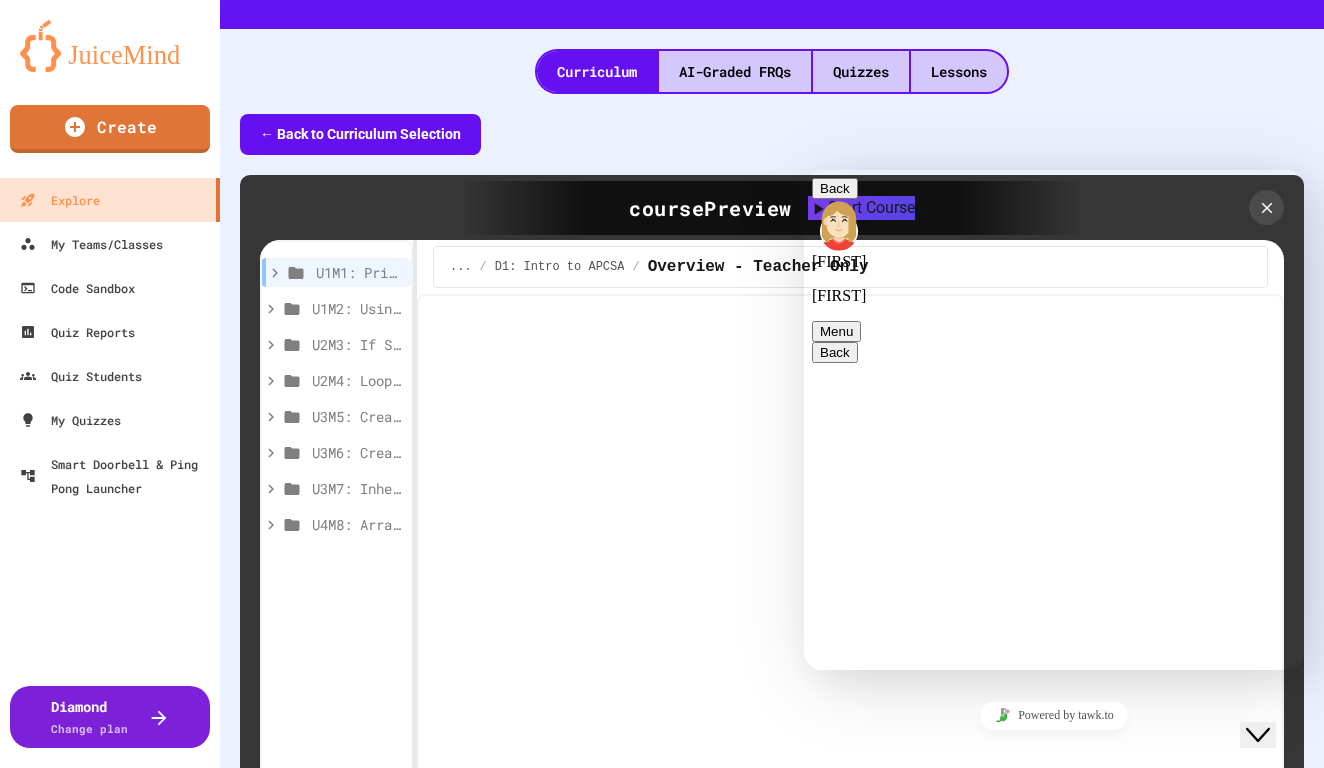 scroll, scrollTop: 502, scrollLeft: 0, axis: vertical 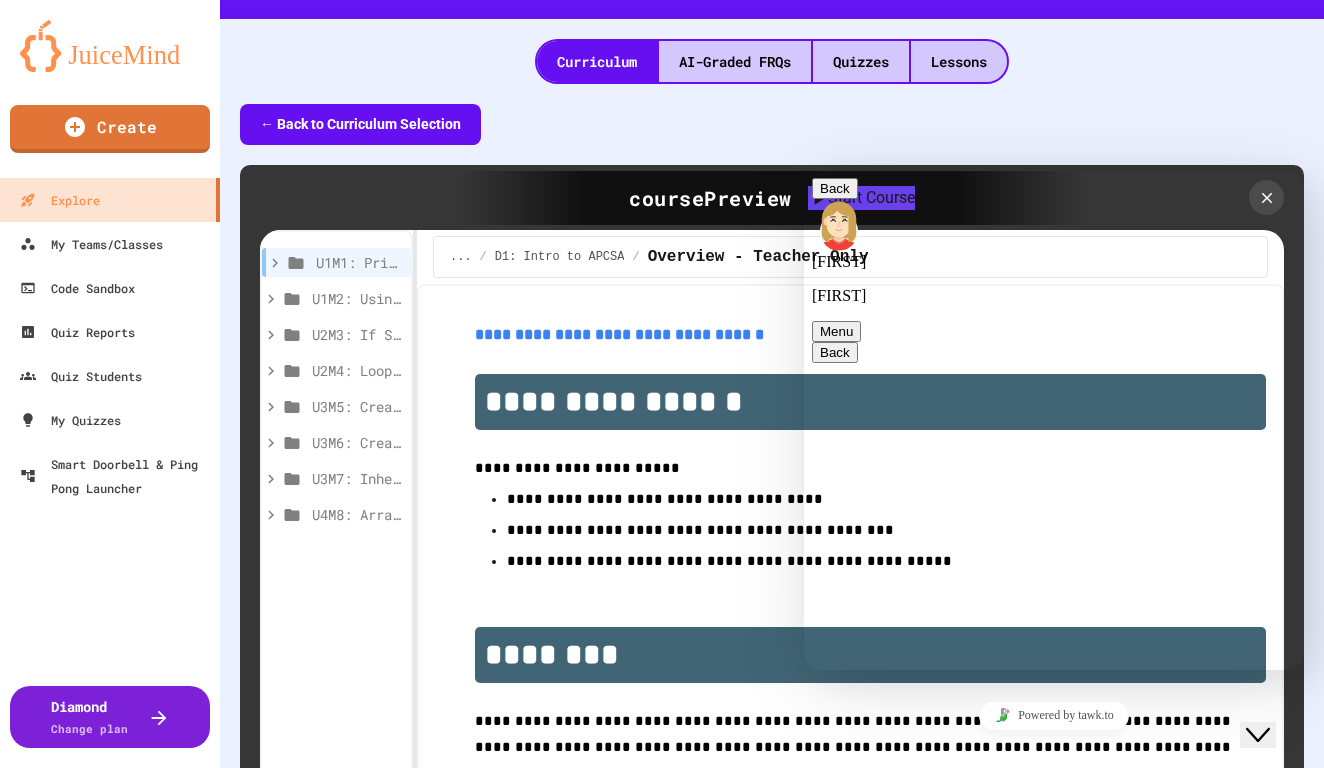 click at bounding box center (804, 170) 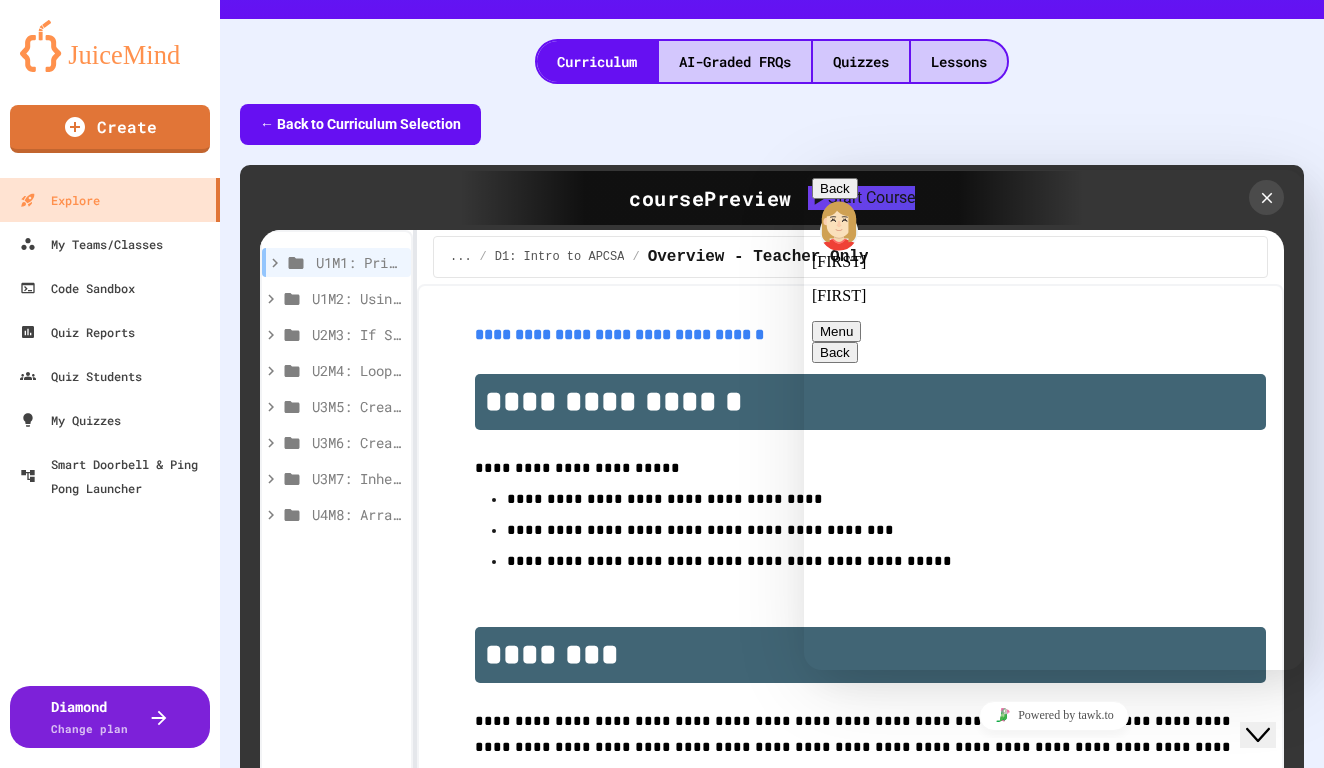 type on "**********" 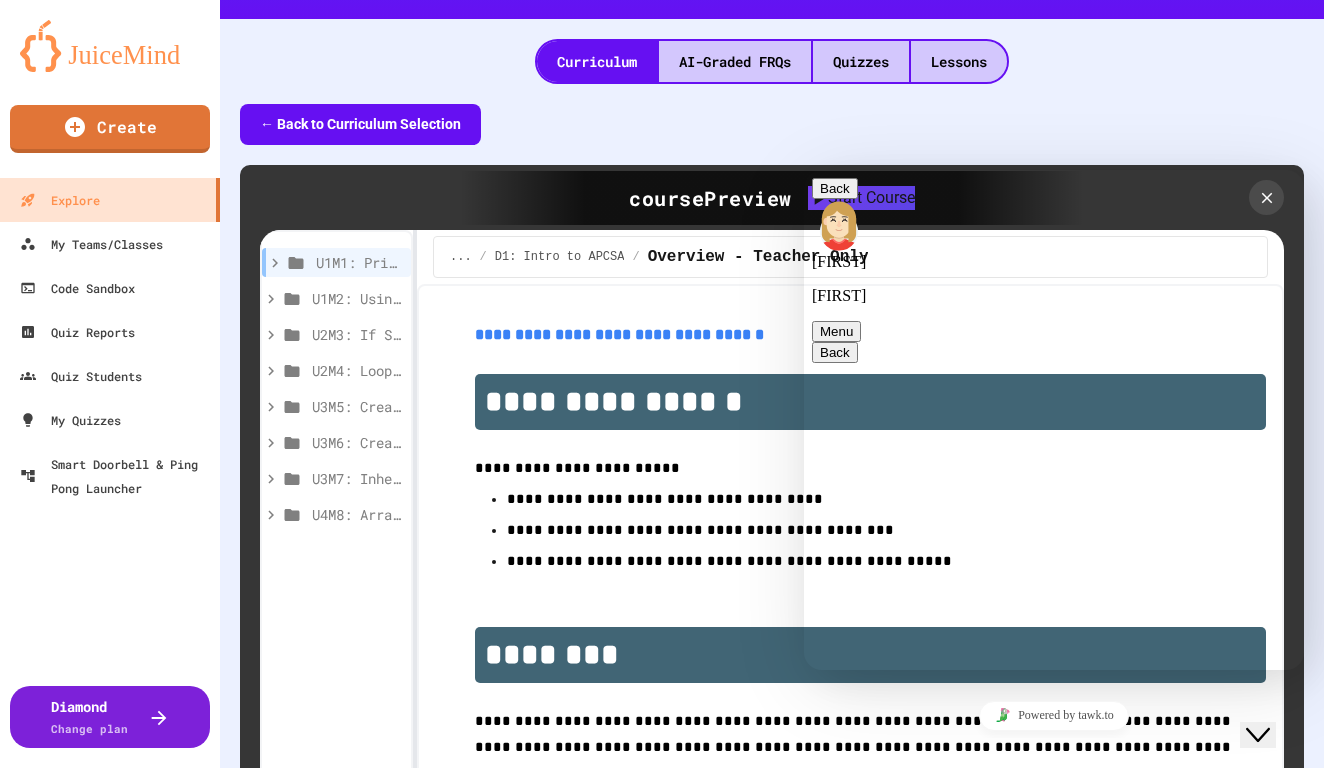 scroll, scrollTop: 1078, scrollLeft: 0, axis: vertical 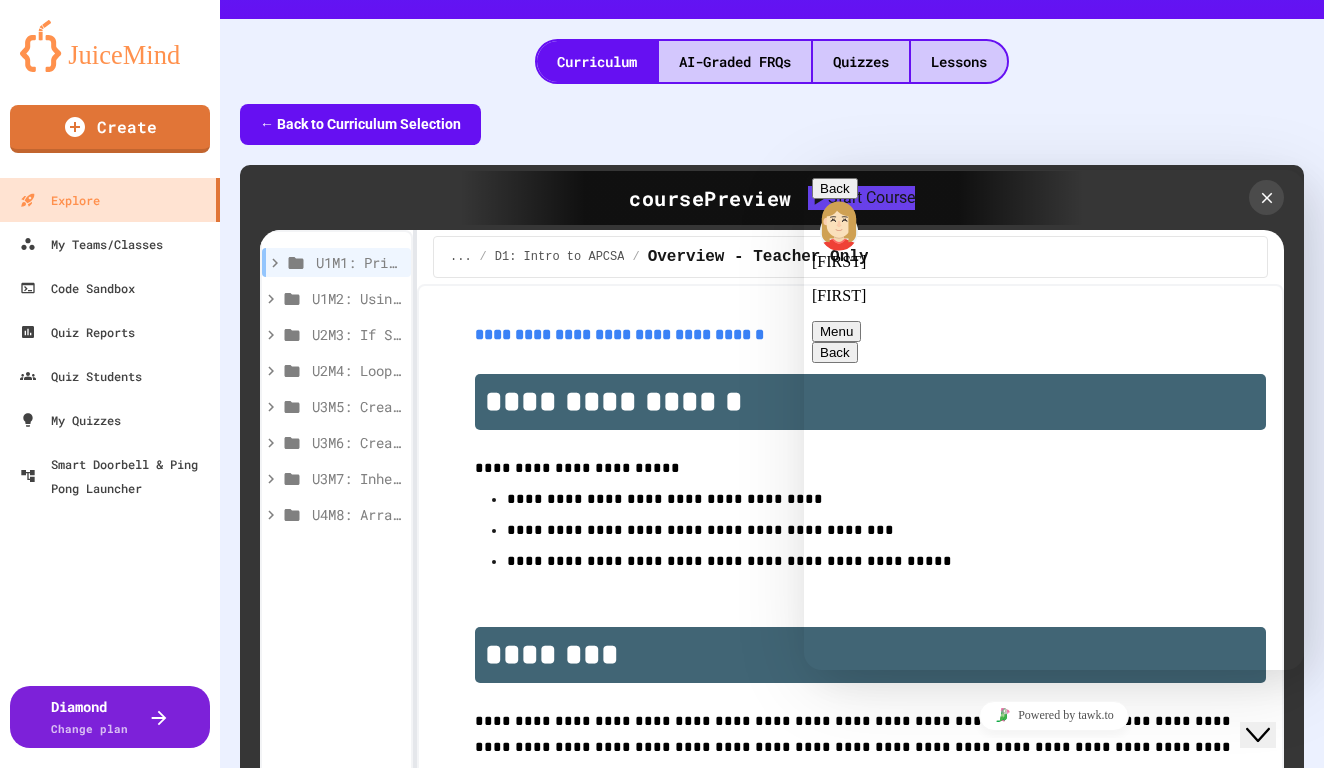click at bounding box center (804, 170) 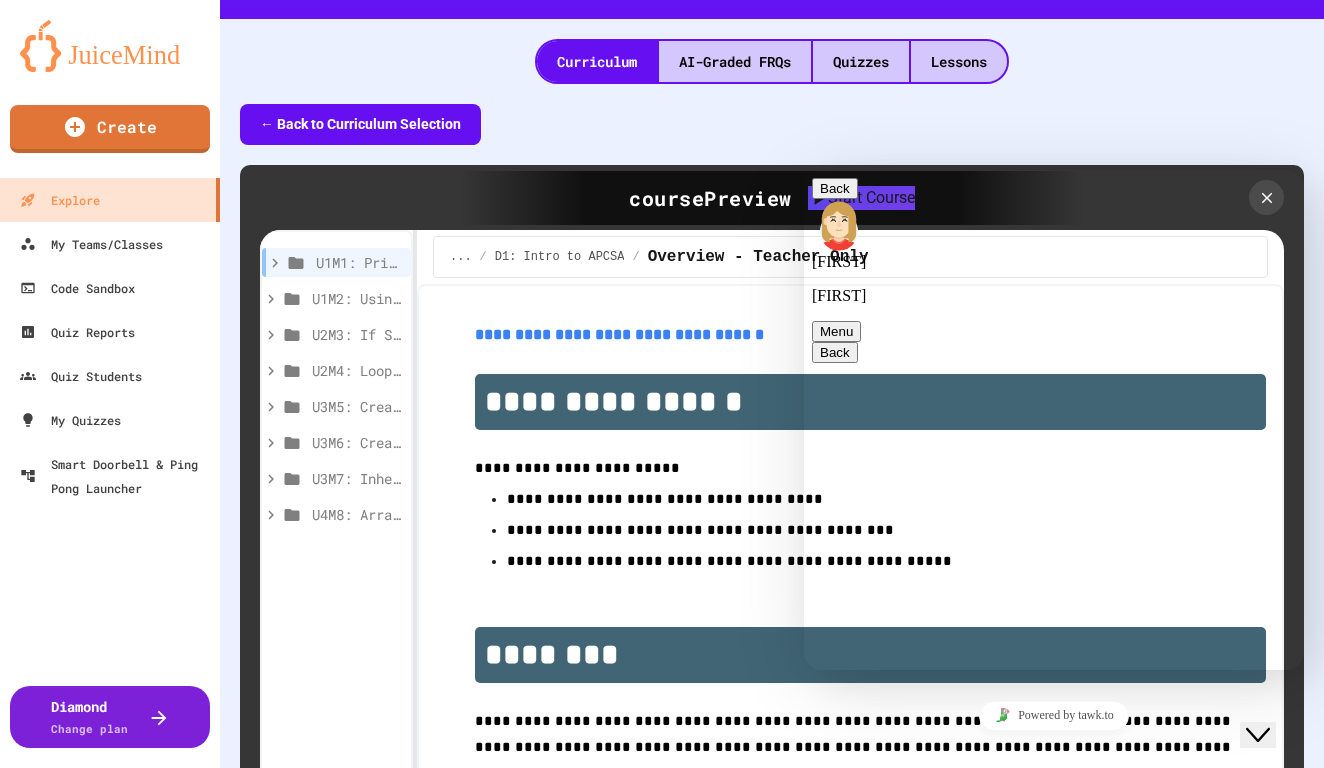 scroll, scrollTop: 0, scrollLeft: 0, axis: both 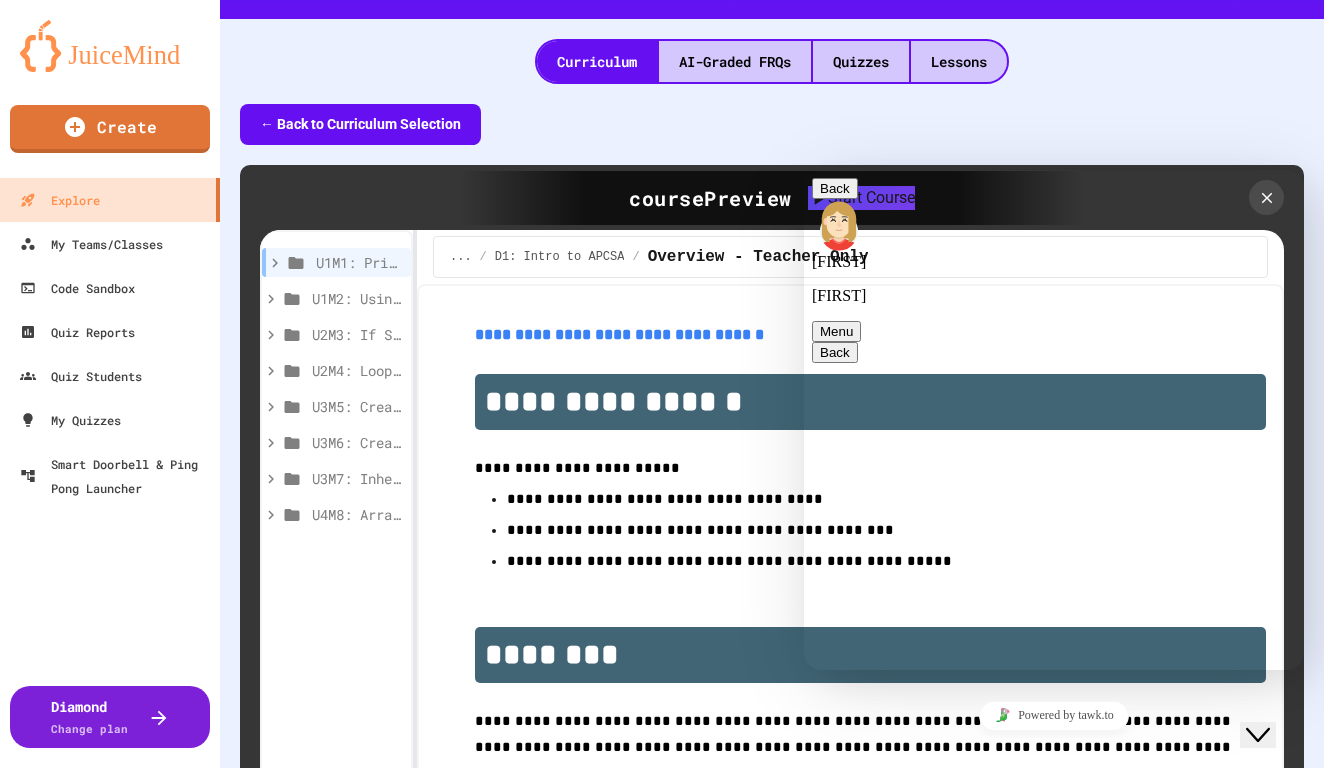 type on "**********" 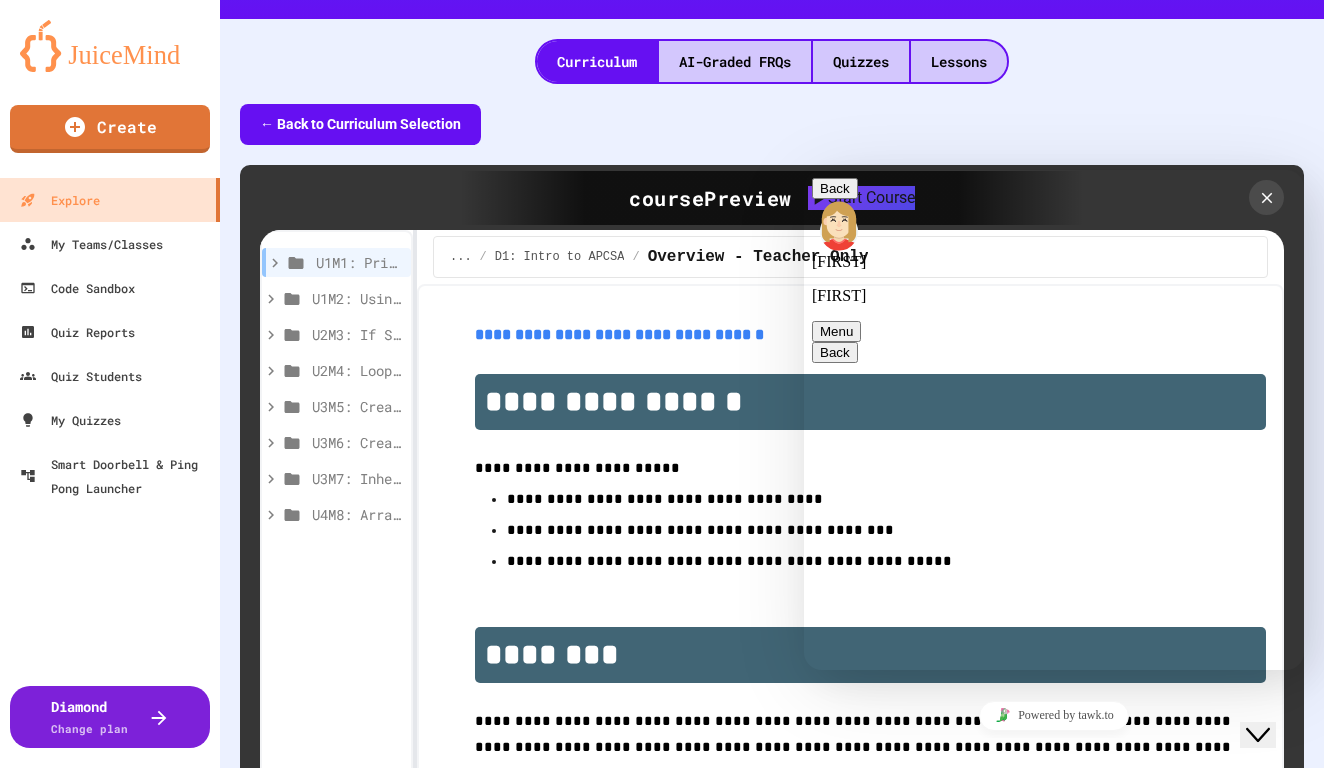 scroll, scrollTop: 1271, scrollLeft: 0, axis: vertical 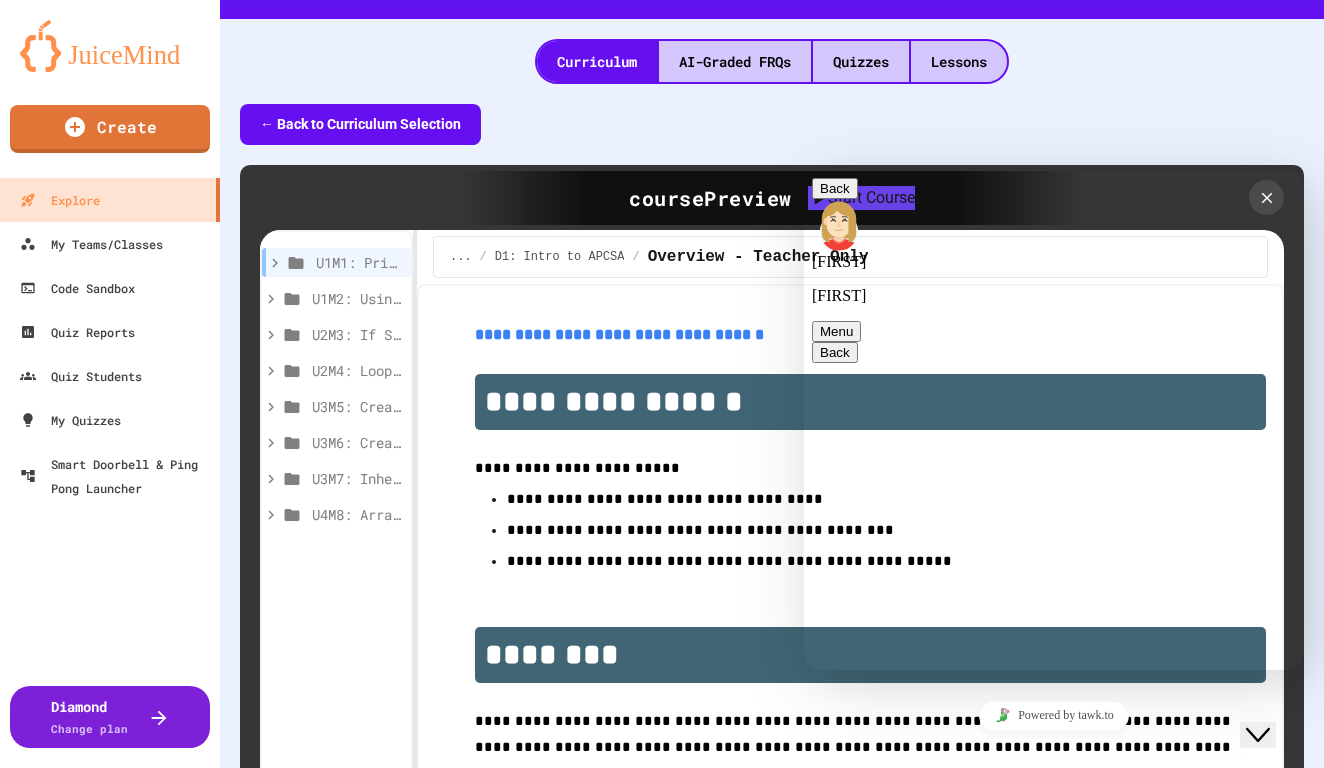 type on "**********" 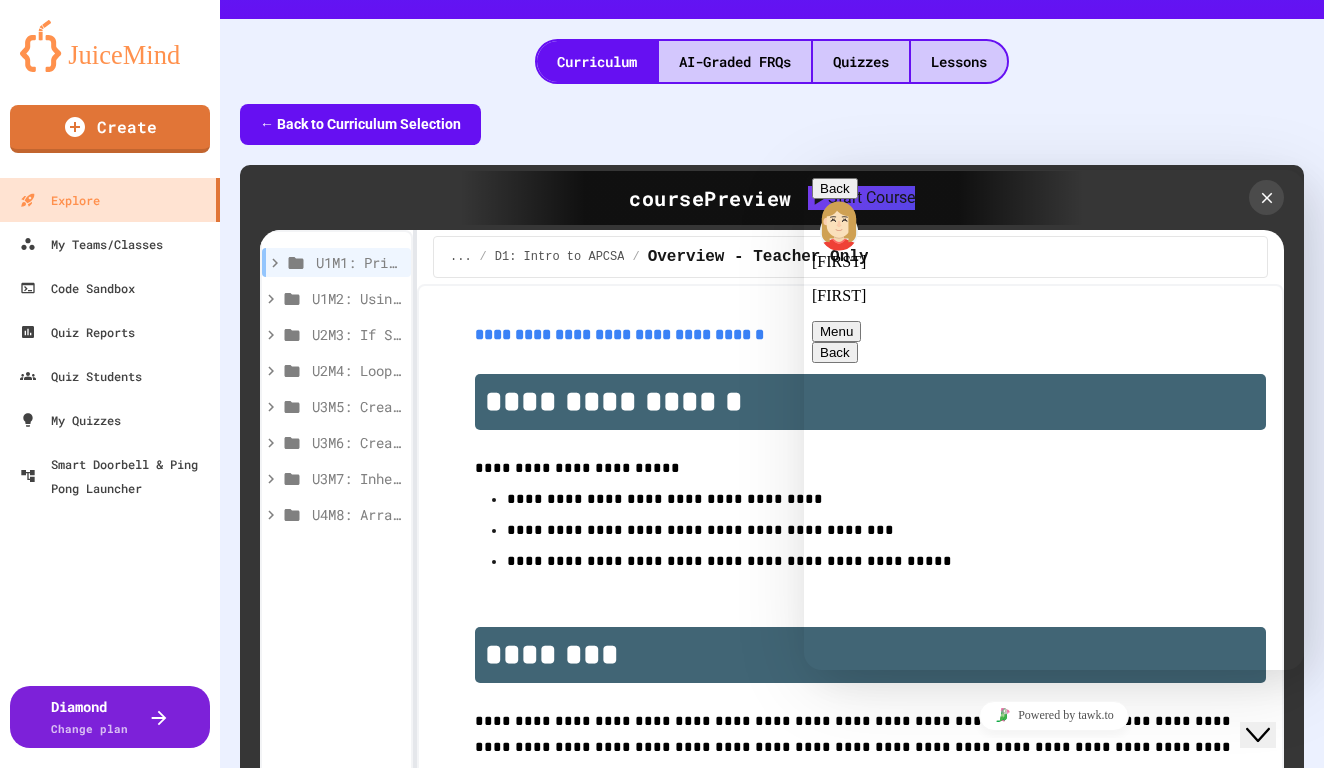 type 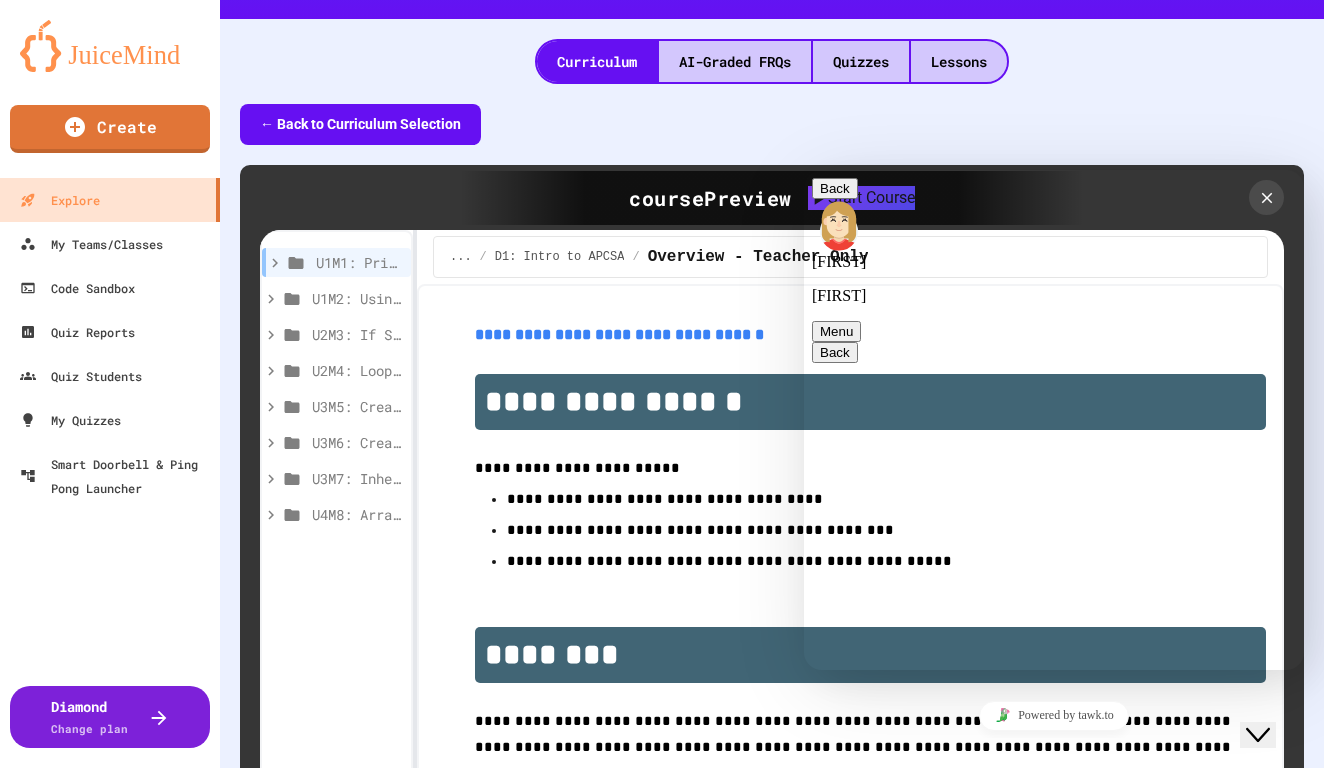 scroll, scrollTop: 1337, scrollLeft: 0, axis: vertical 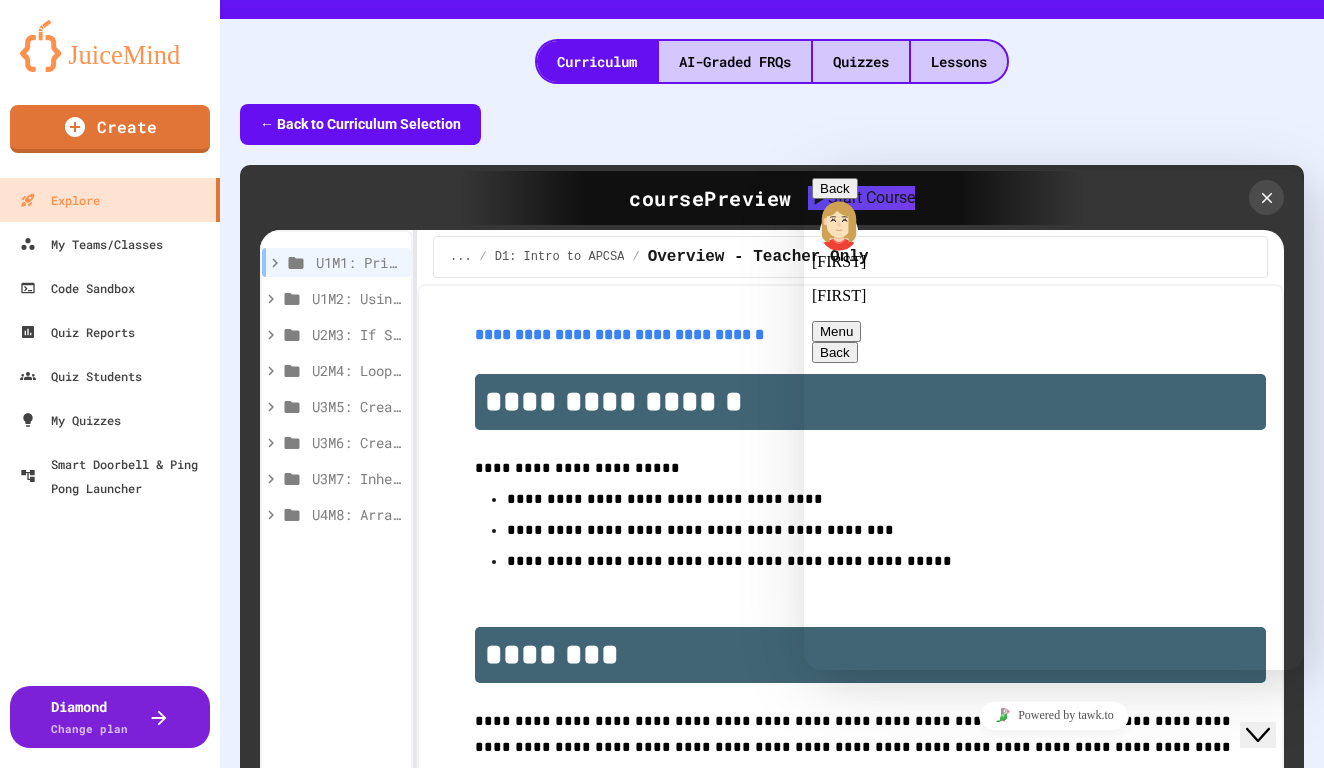 click on "course  Preview Start Course" at bounding box center (772, 198) 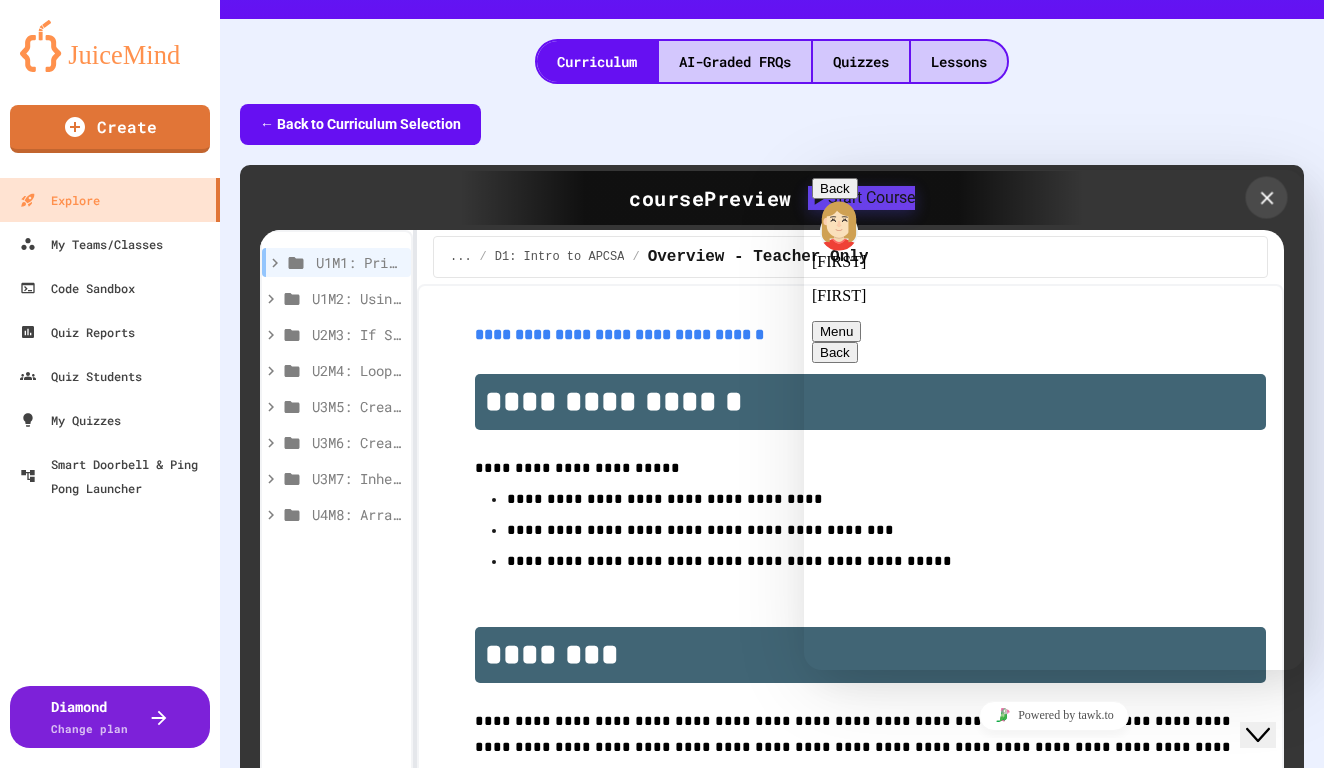 click 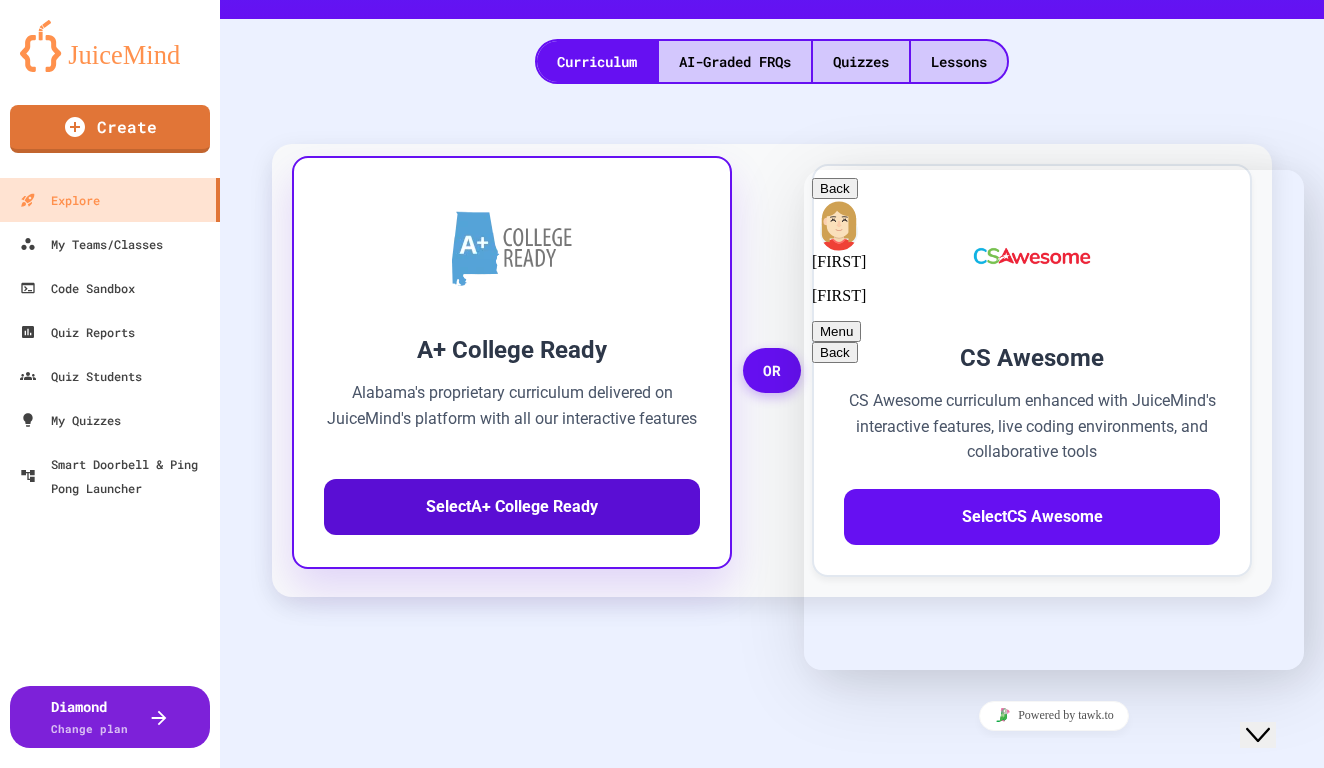 click on "Select  A+ College Ready" at bounding box center [512, 507] 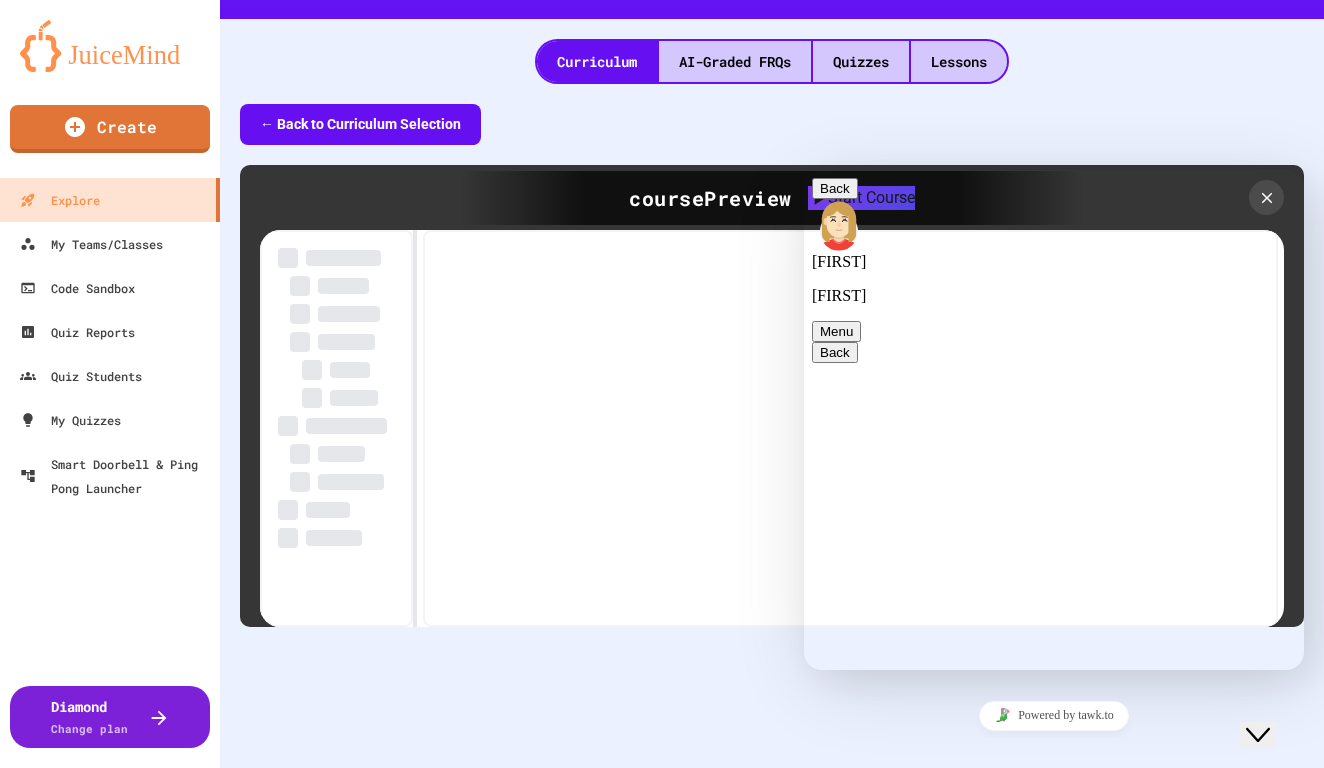 click on "Close Chat This icon closes the chat window." 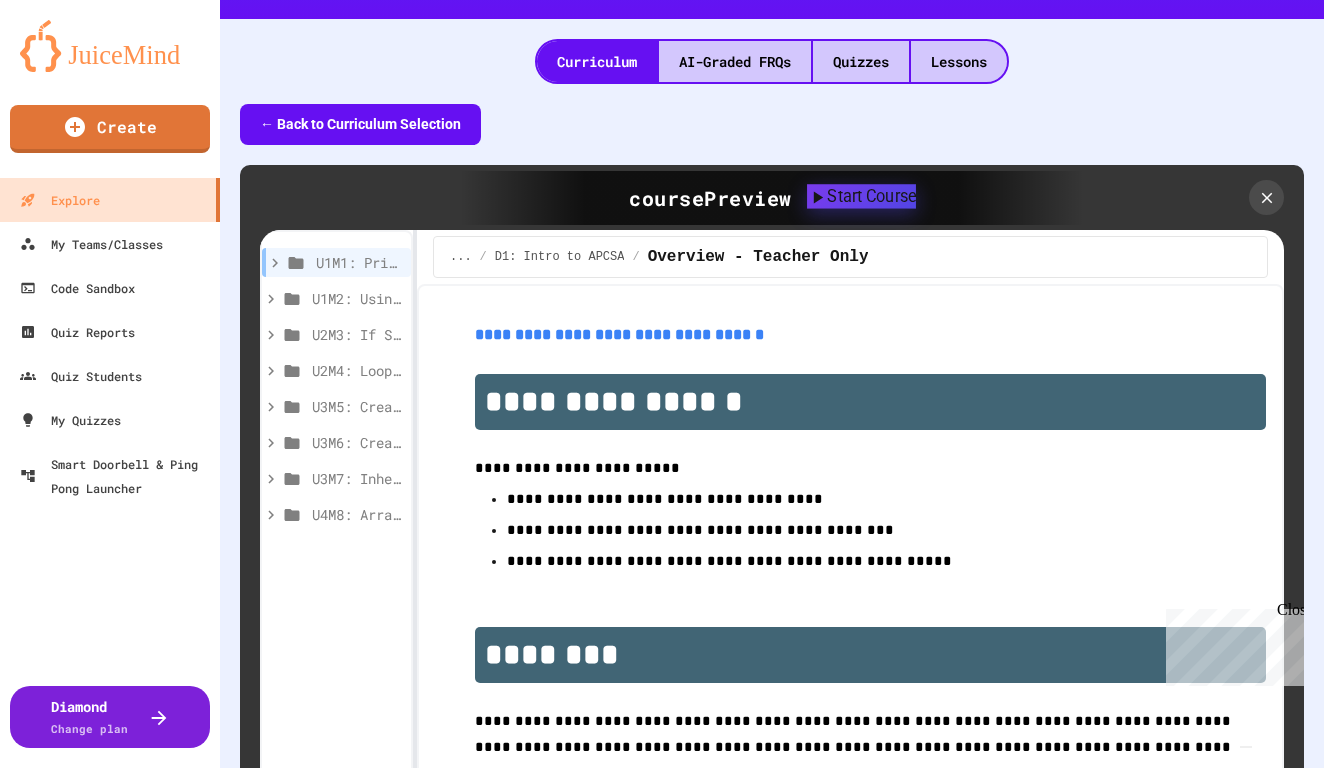 click on "Start Course" at bounding box center (861, 196) 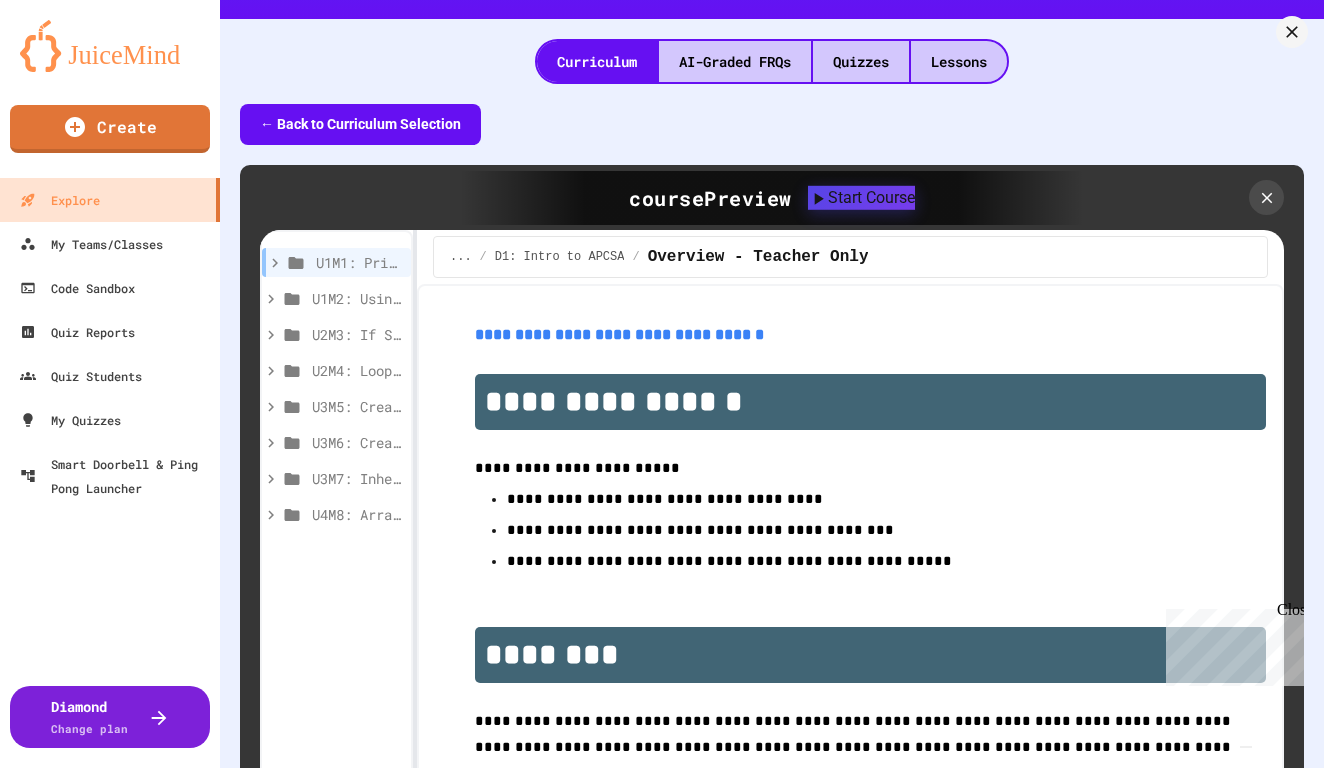 type on "**********" 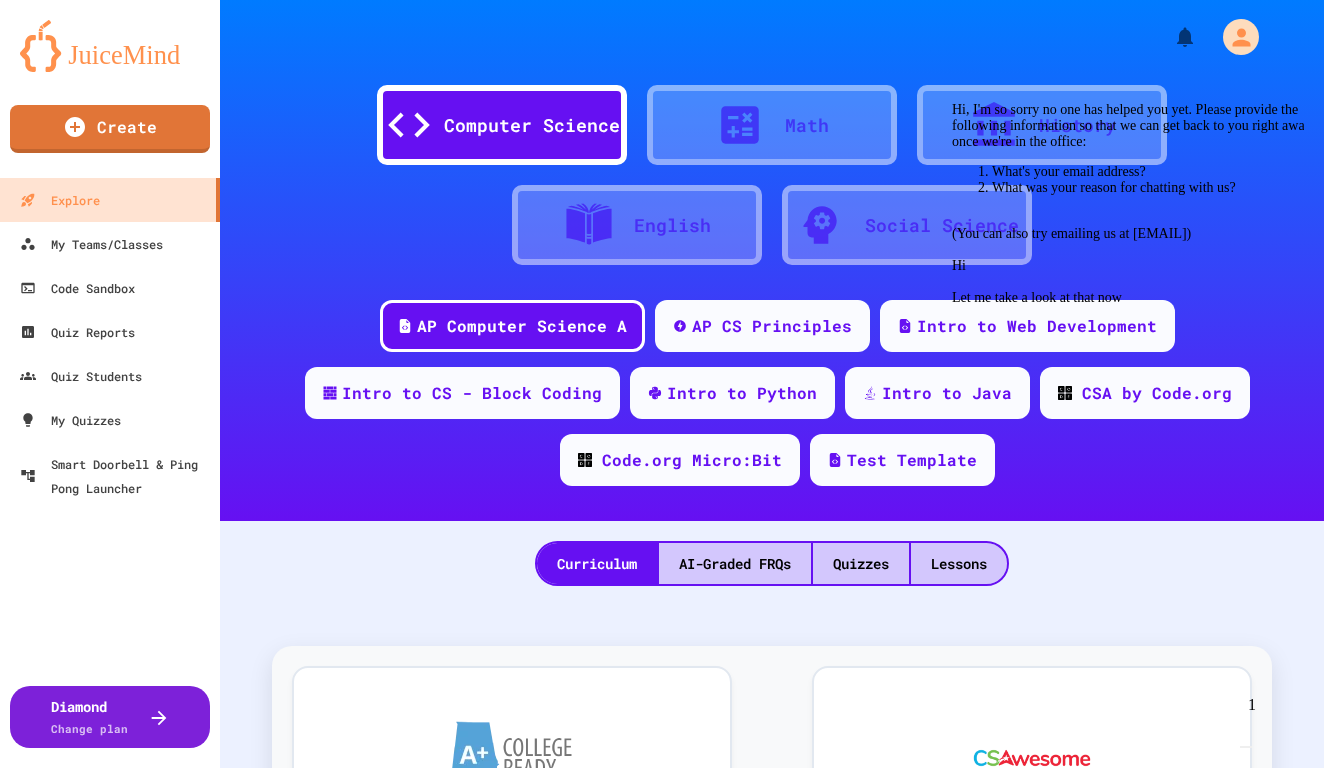 scroll, scrollTop: 0, scrollLeft: 0, axis: both 